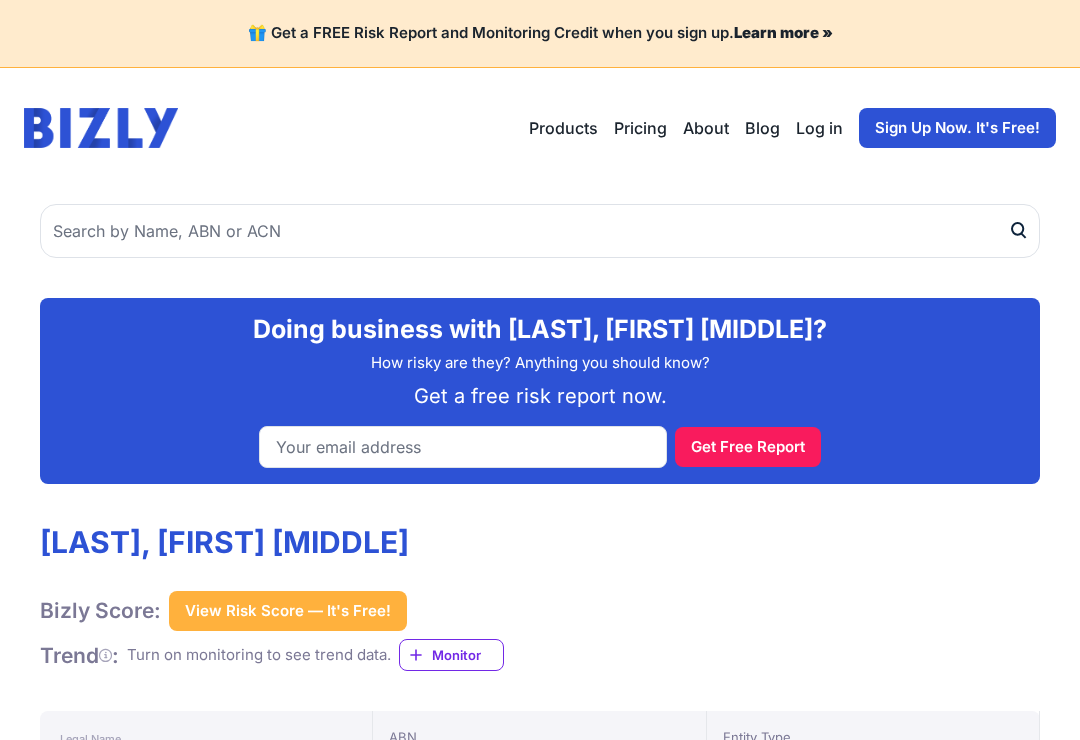 scroll, scrollTop: 0, scrollLeft: 0, axis: both 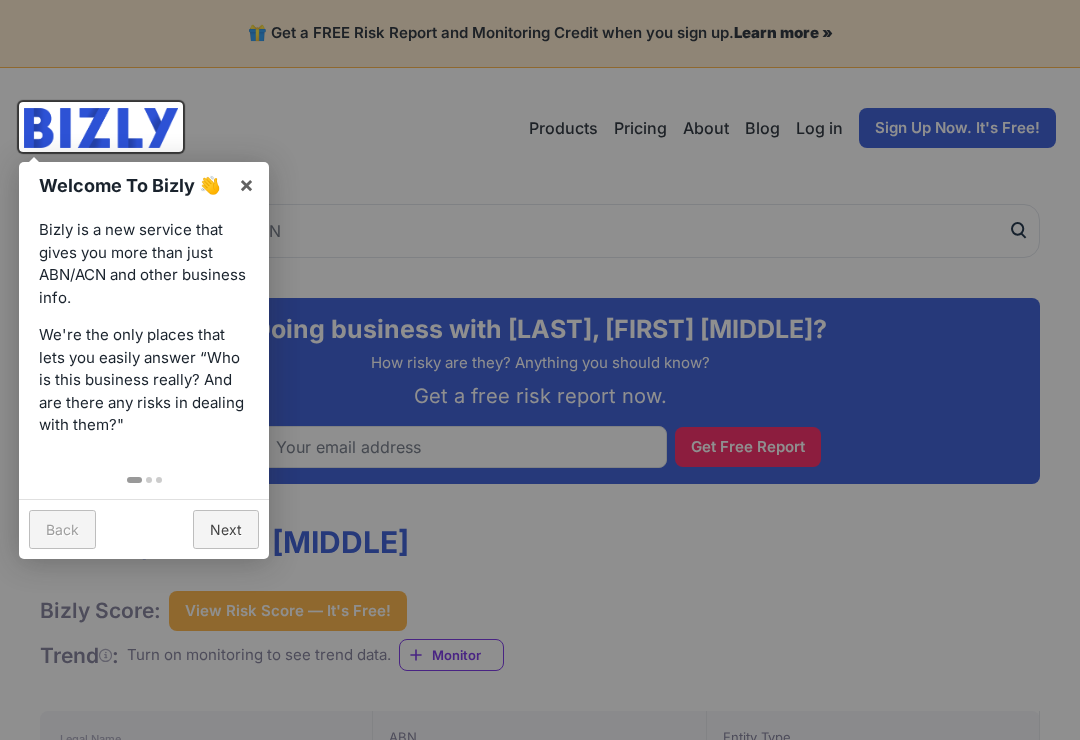 click on "Next" at bounding box center [226, 529] 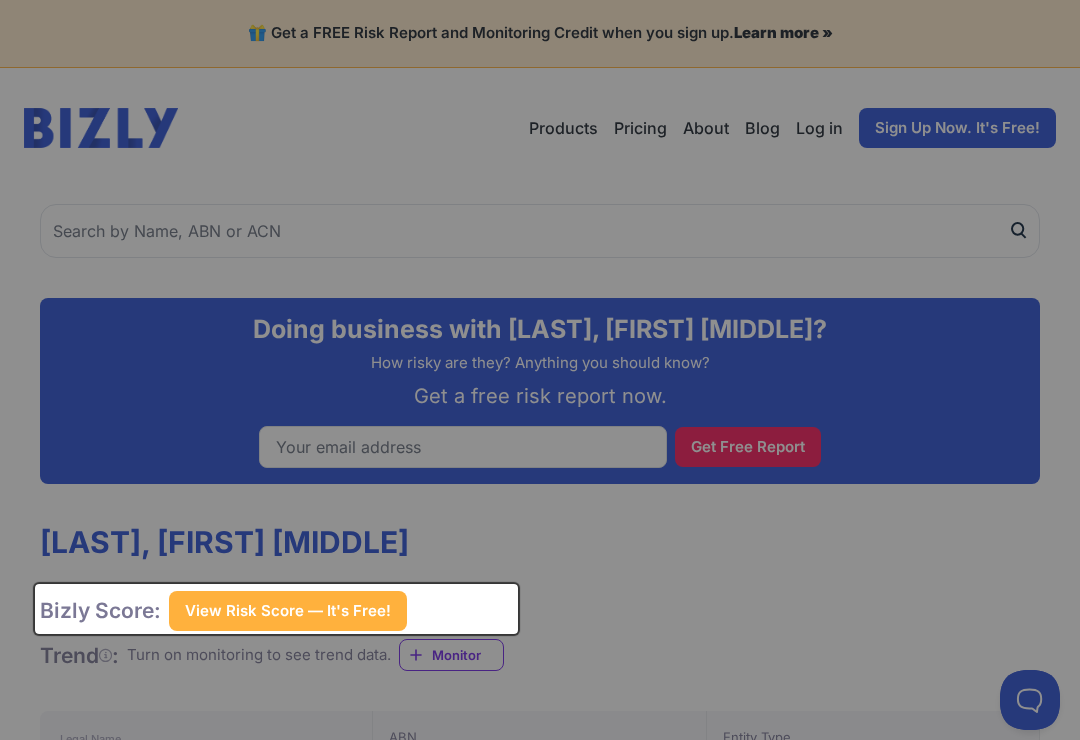 scroll, scrollTop: 0, scrollLeft: 0, axis: both 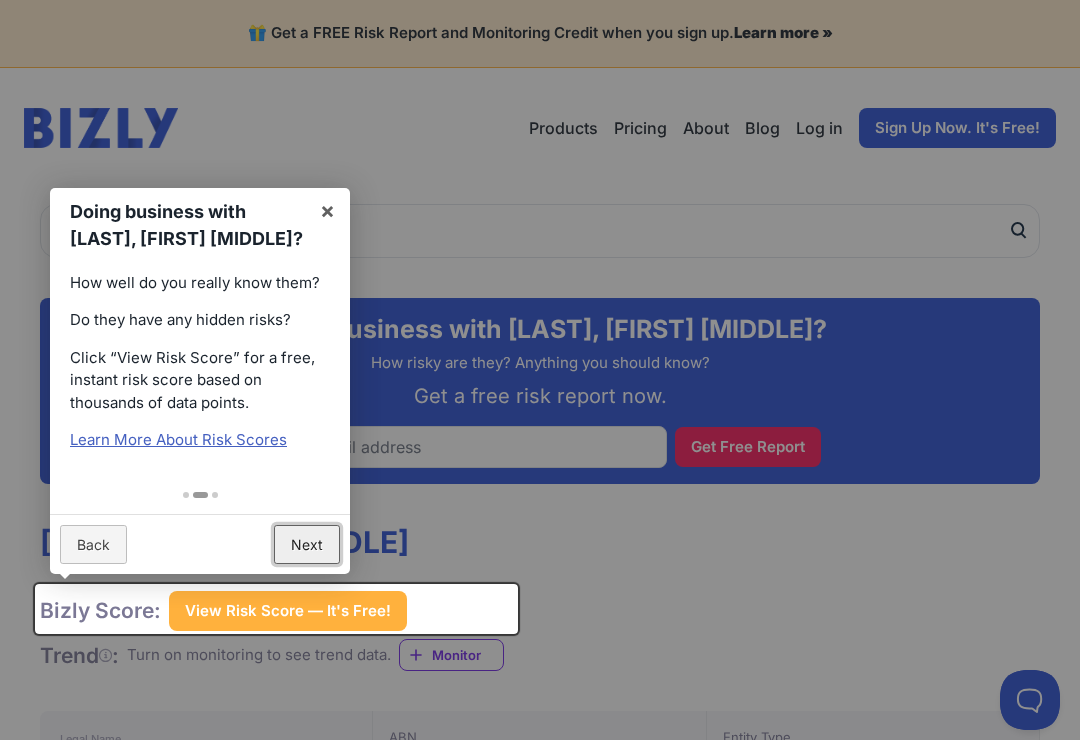 click on "Next" at bounding box center [307, 544] 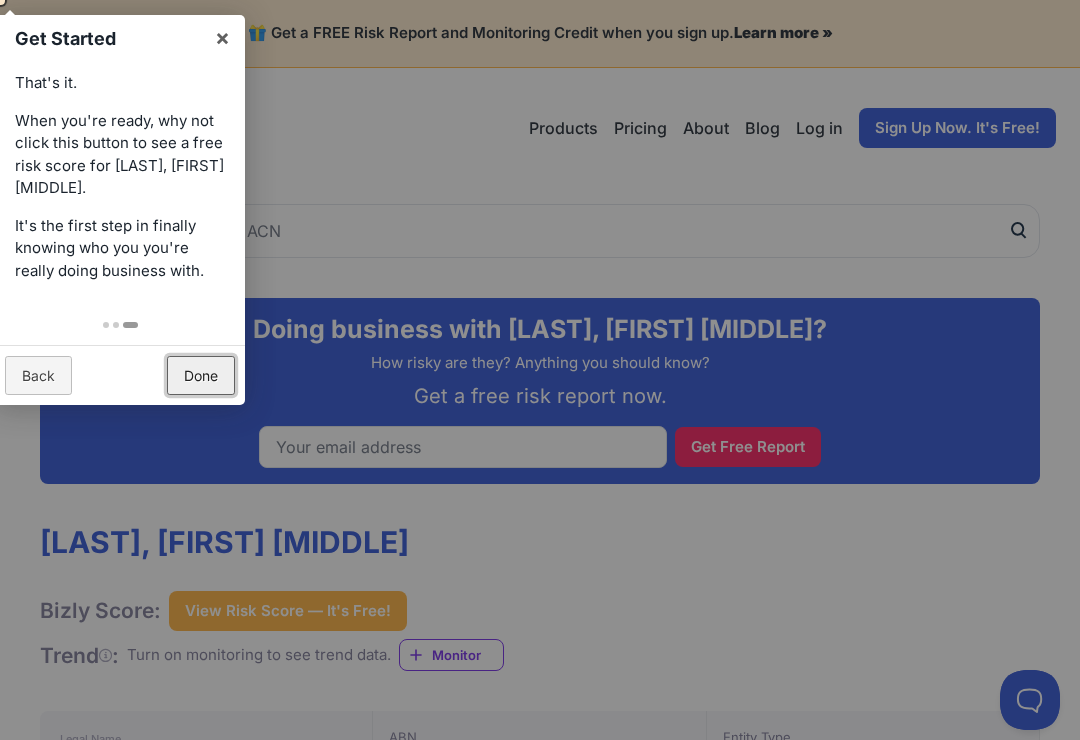 click on "Done" at bounding box center [201, 375] 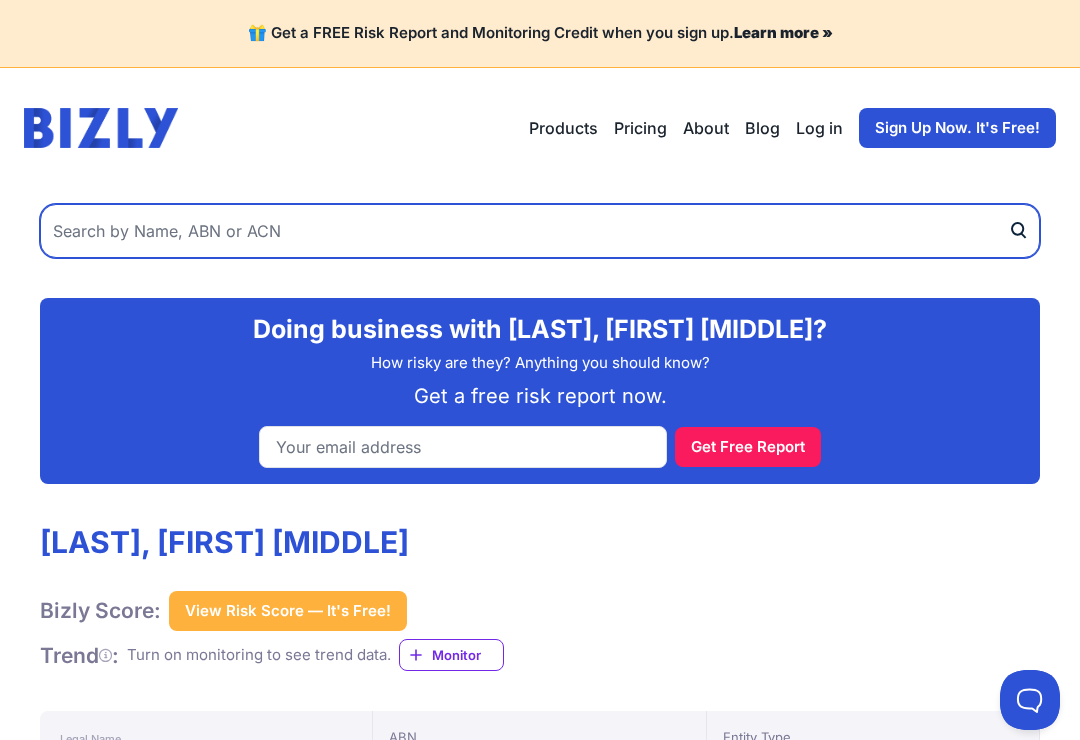 click at bounding box center [540, 231] 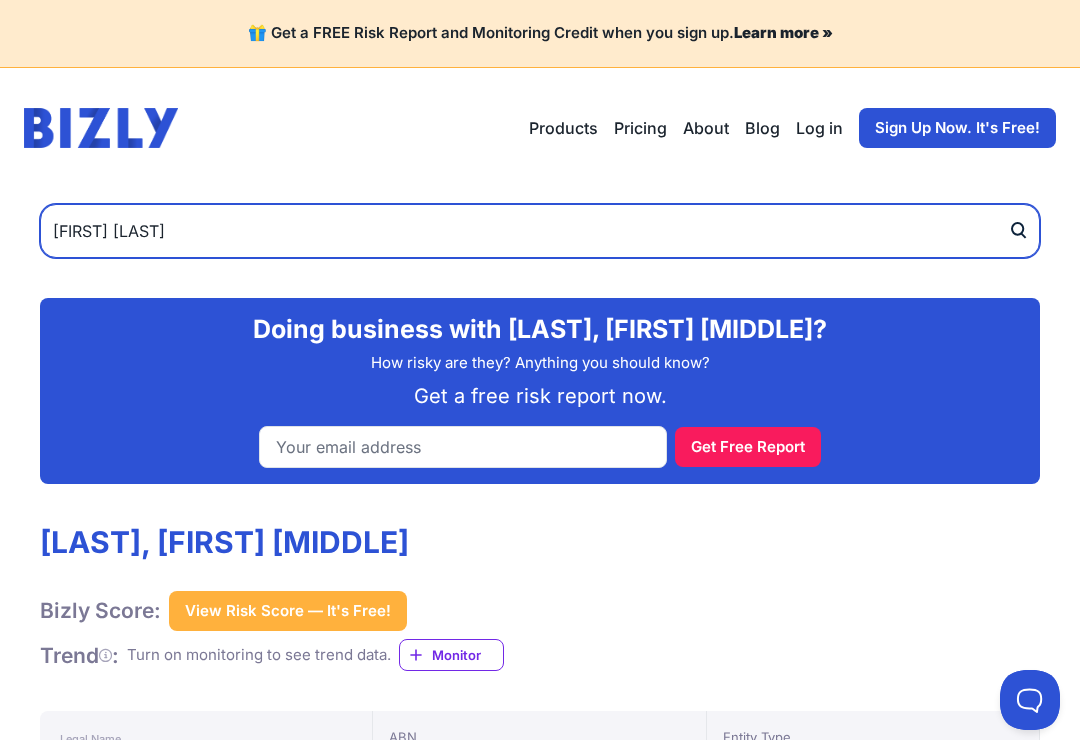 type on "[FIRST] [LAST]" 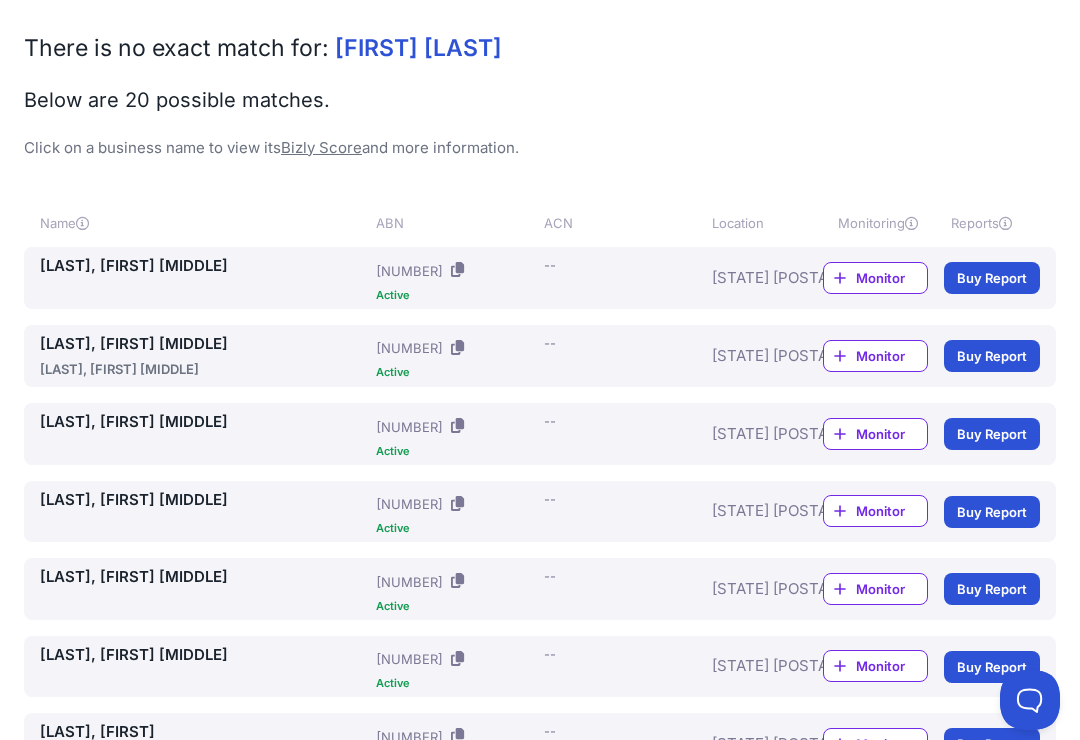 scroll, scrollTop: 0, scrollLeft: 0, axis: both 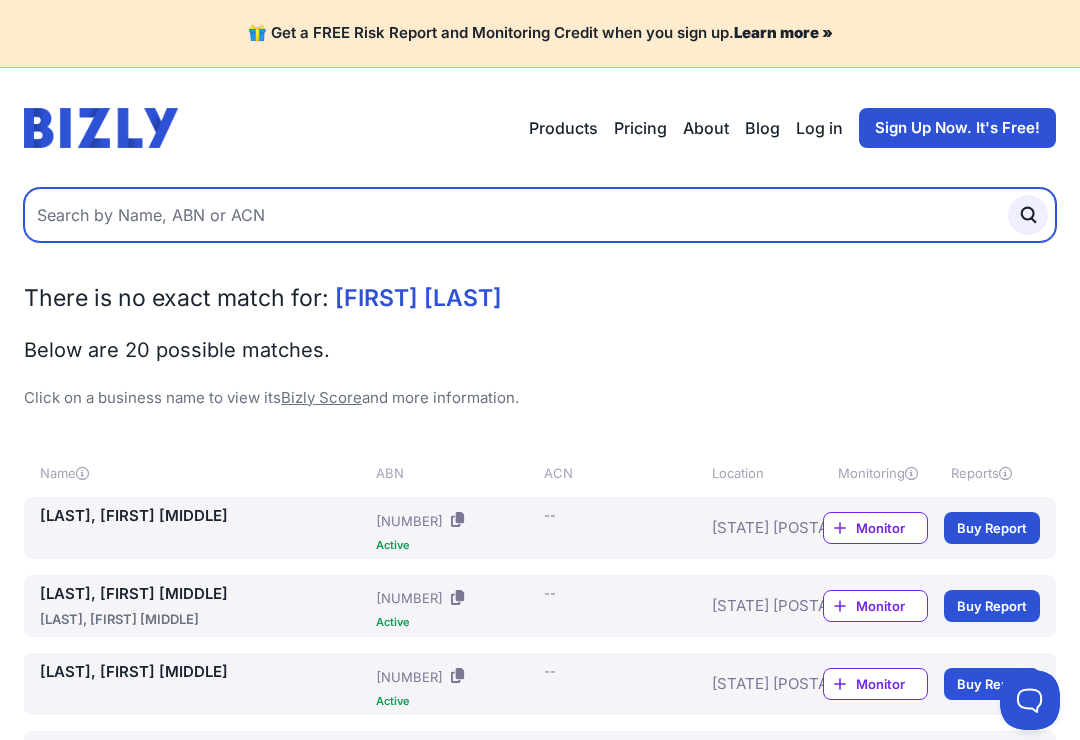 click at bounding box center (540, 215) 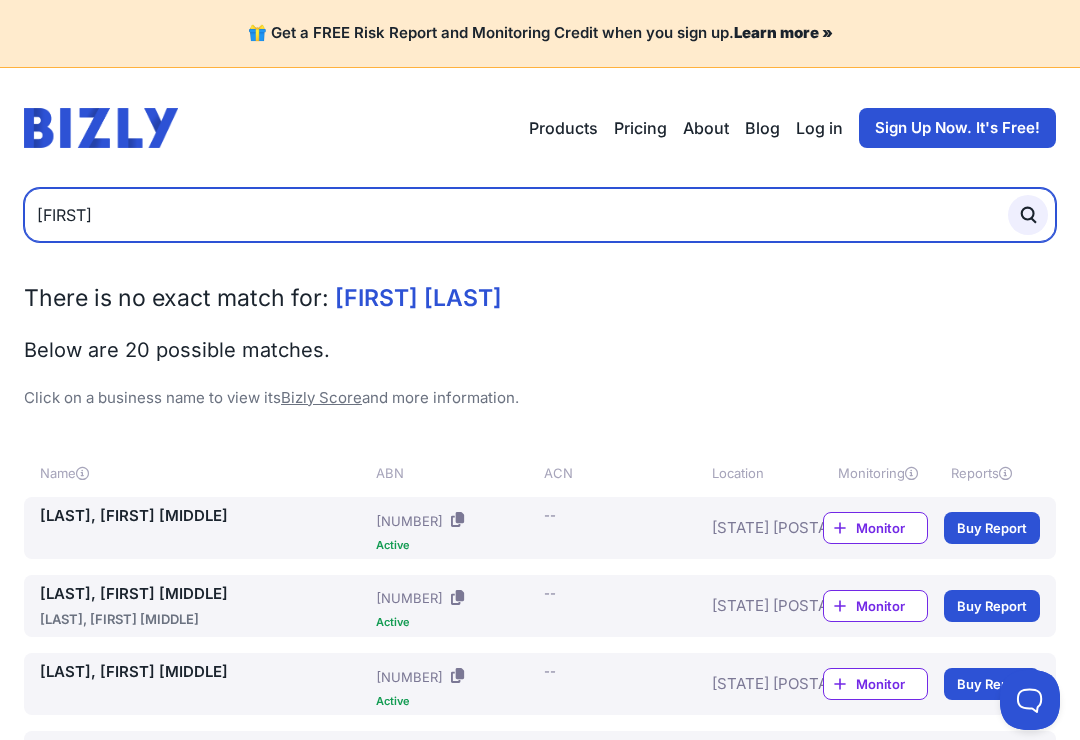 type on "[FIRST]" 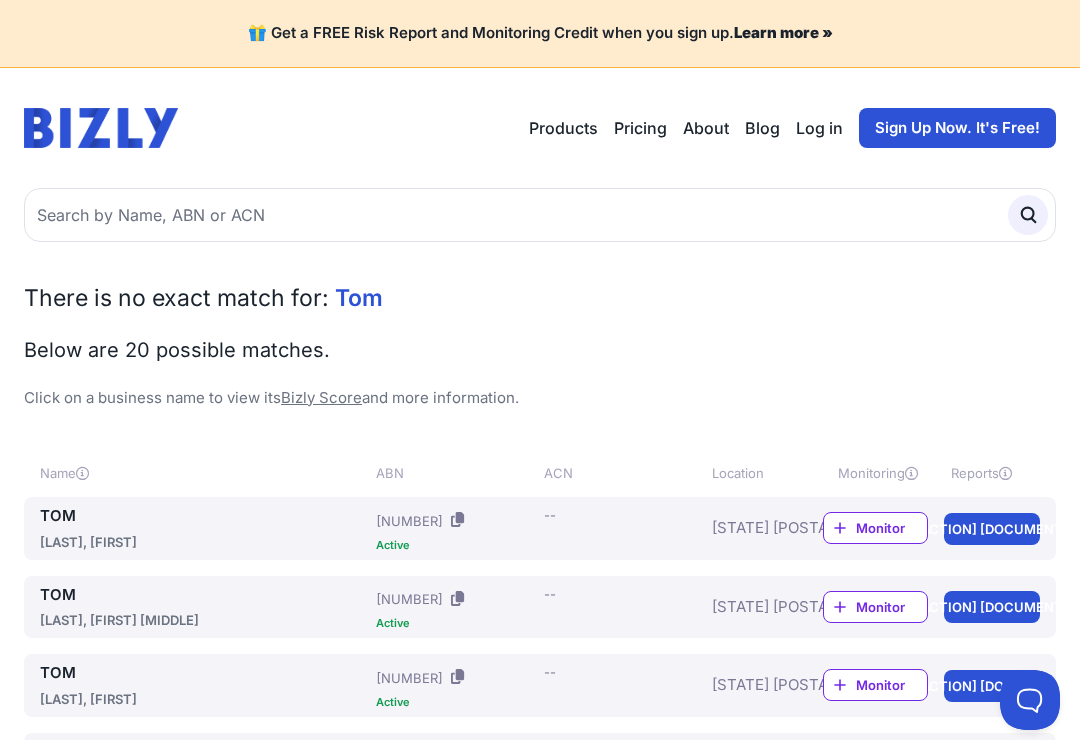 scroll, scrollTop: 0, scrollLeft: 0, axis: both 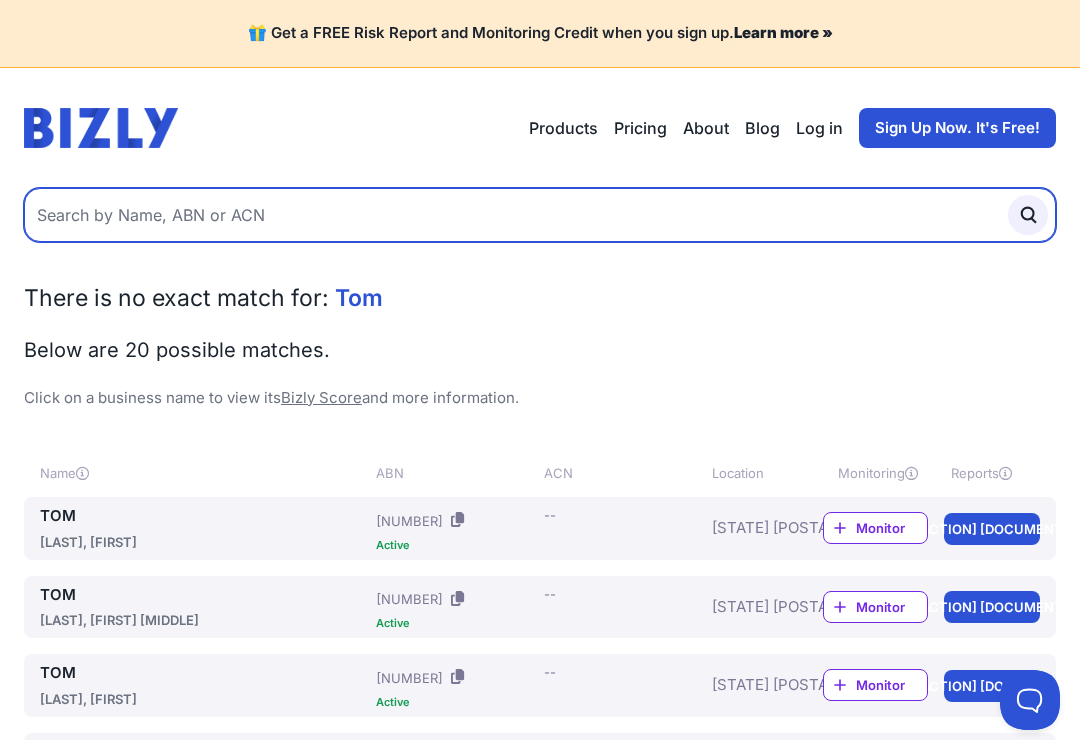 click at bounding box center (540, 215) 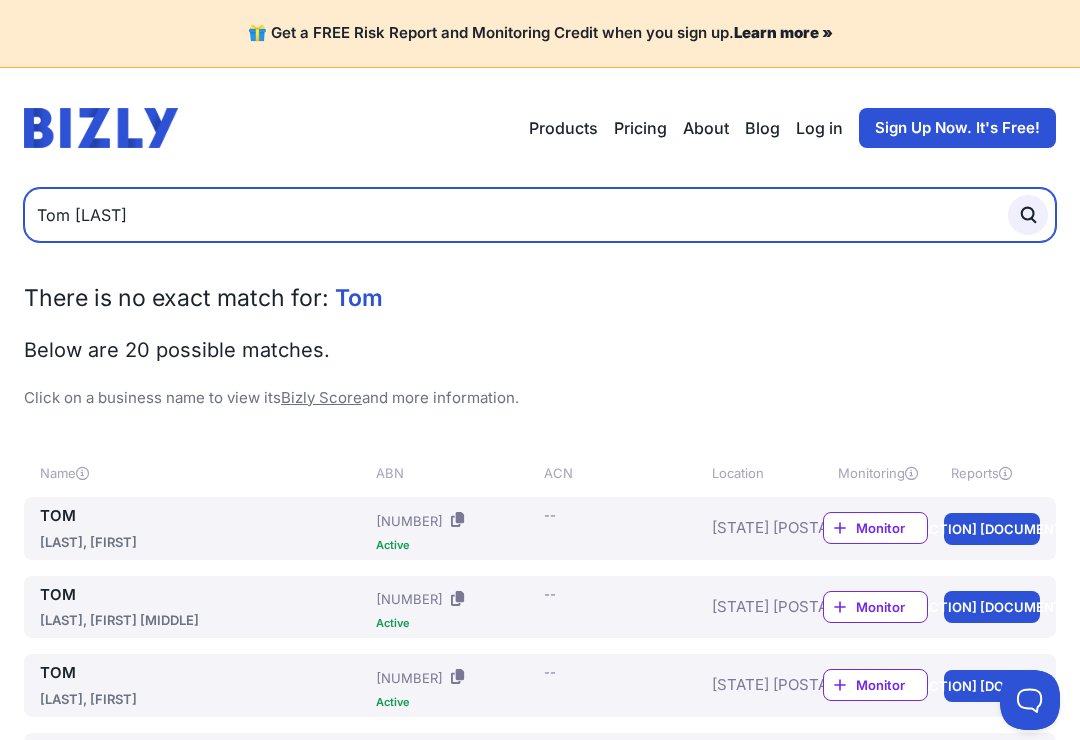 type on "Tom [LAST]" 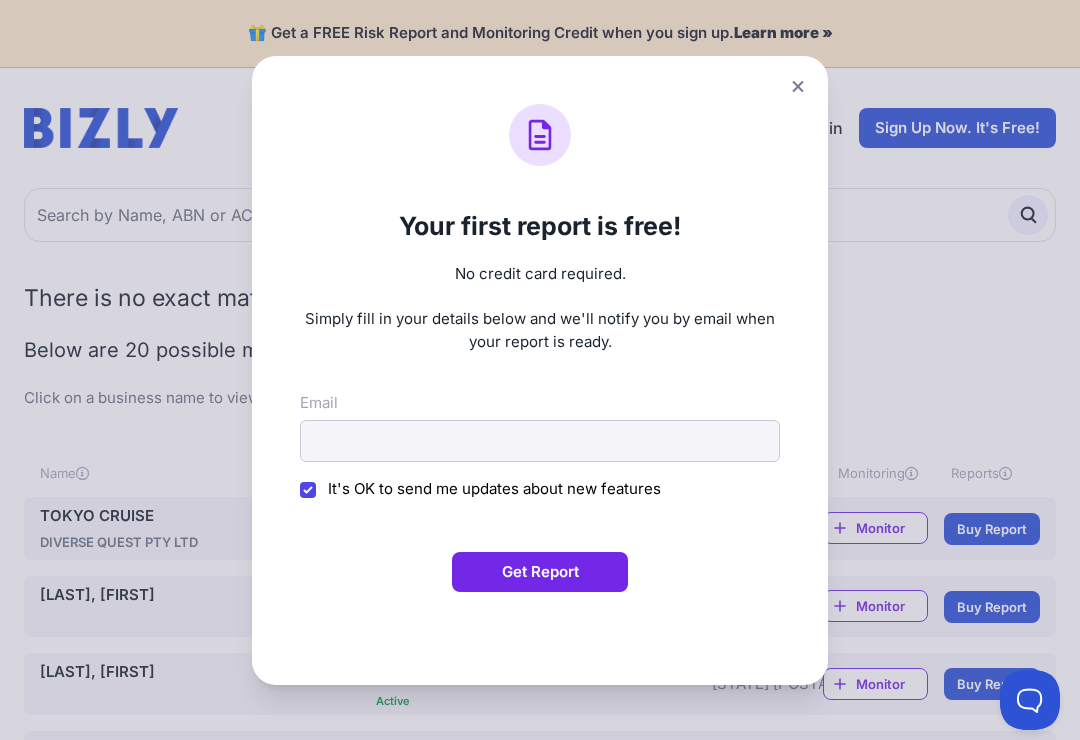 scroll, scrollTop: 0, scrollLeft: 0, axis: both 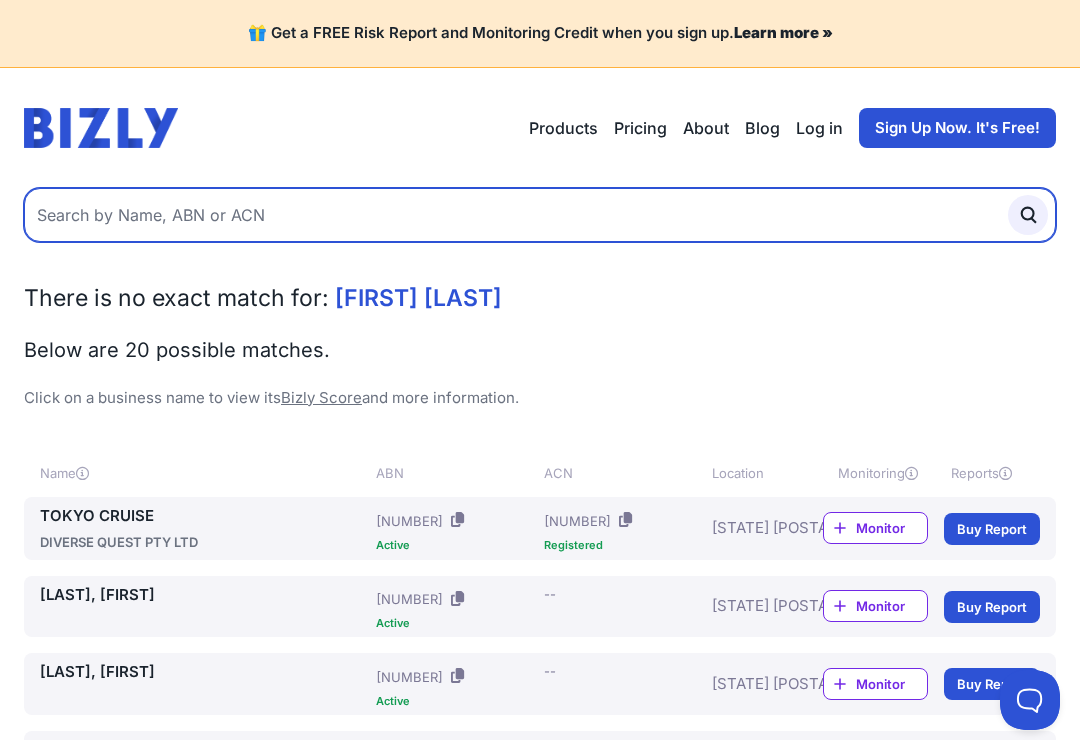 click at bounding box center (540, 215) 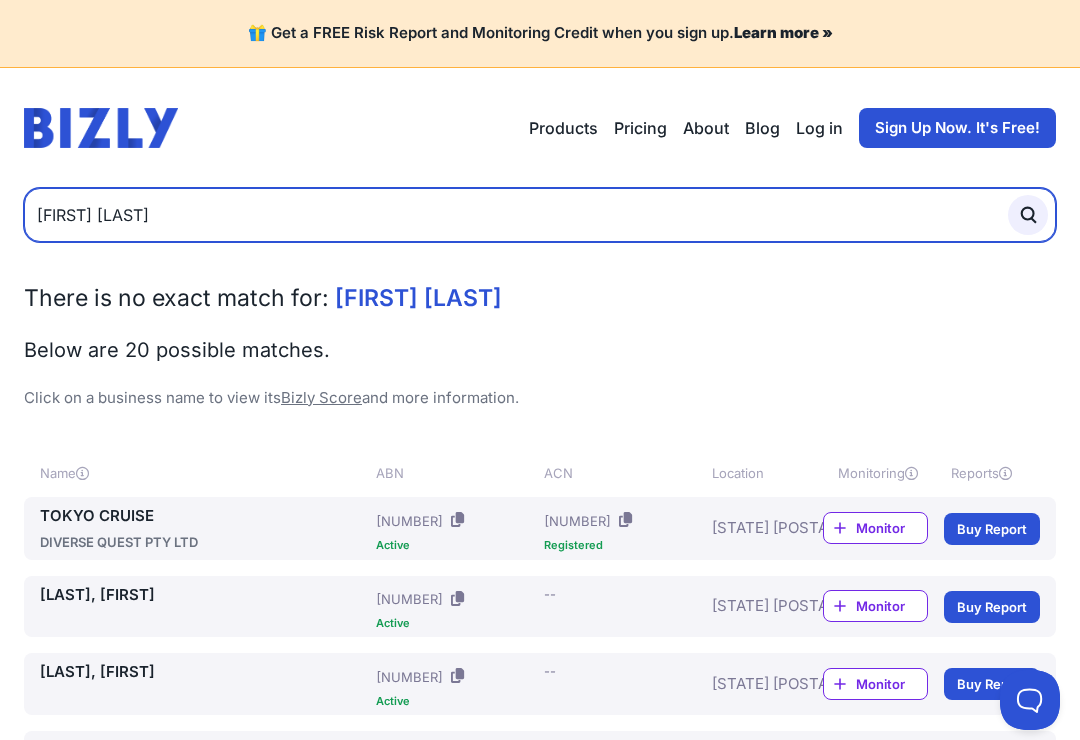 type on "[FIRST] [LAST]" 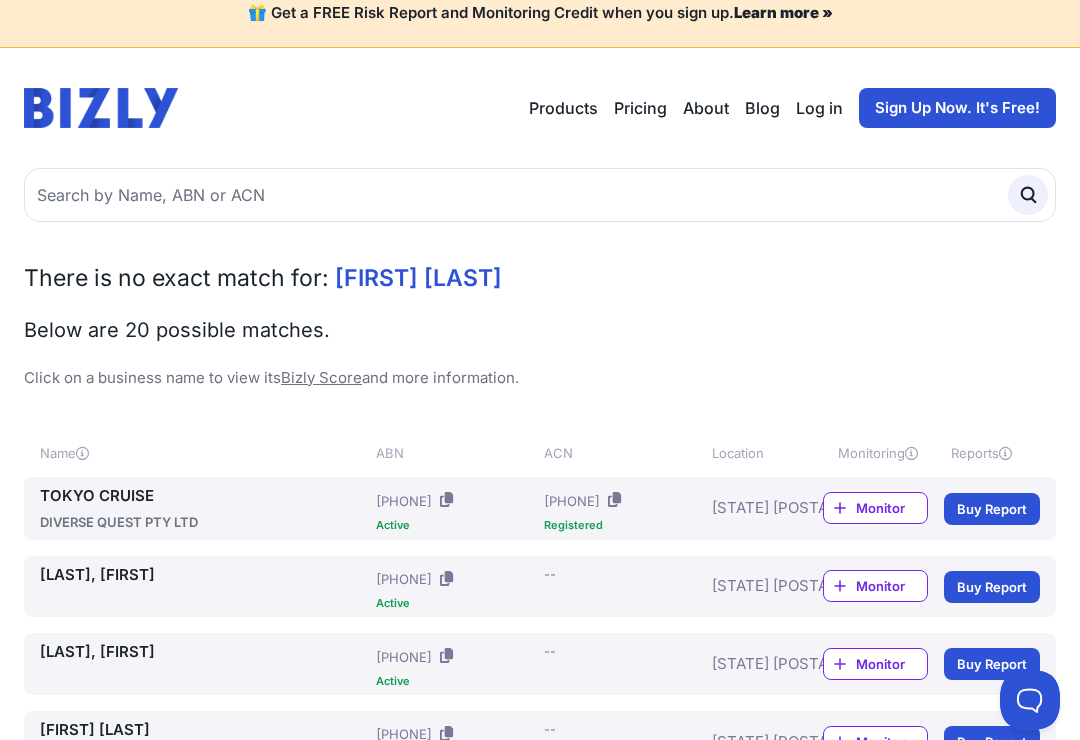 scroll, scrollTop: 0, scrollLeft: 0, axis: both 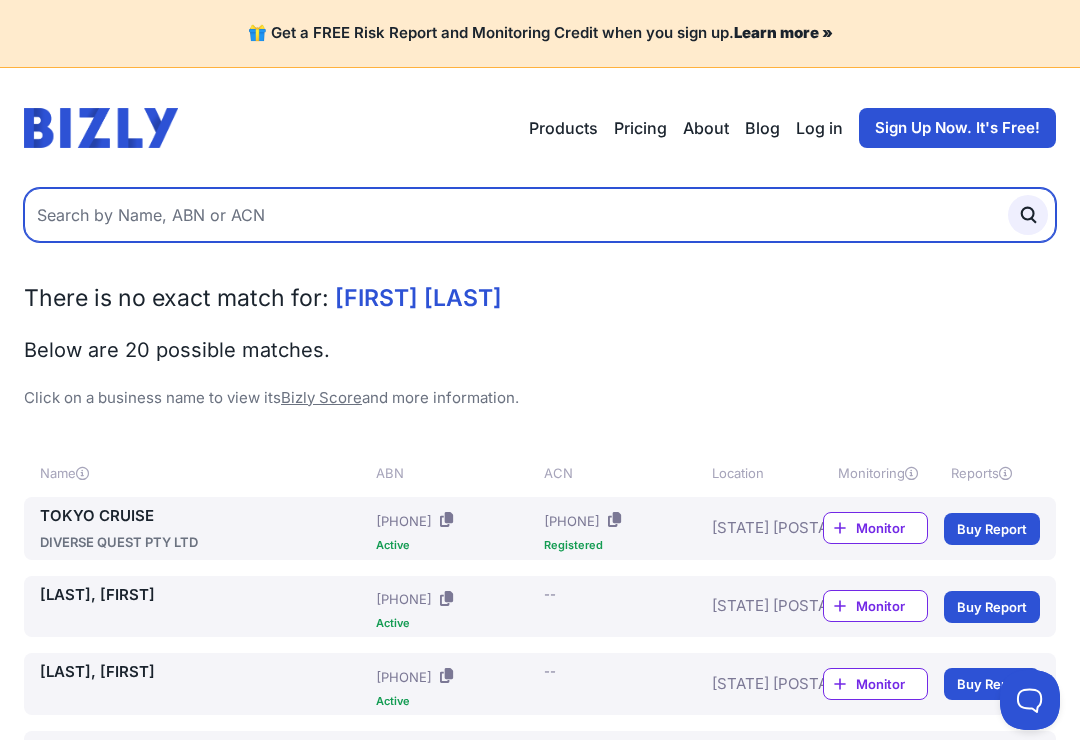 click at bounding box center (540, 215) 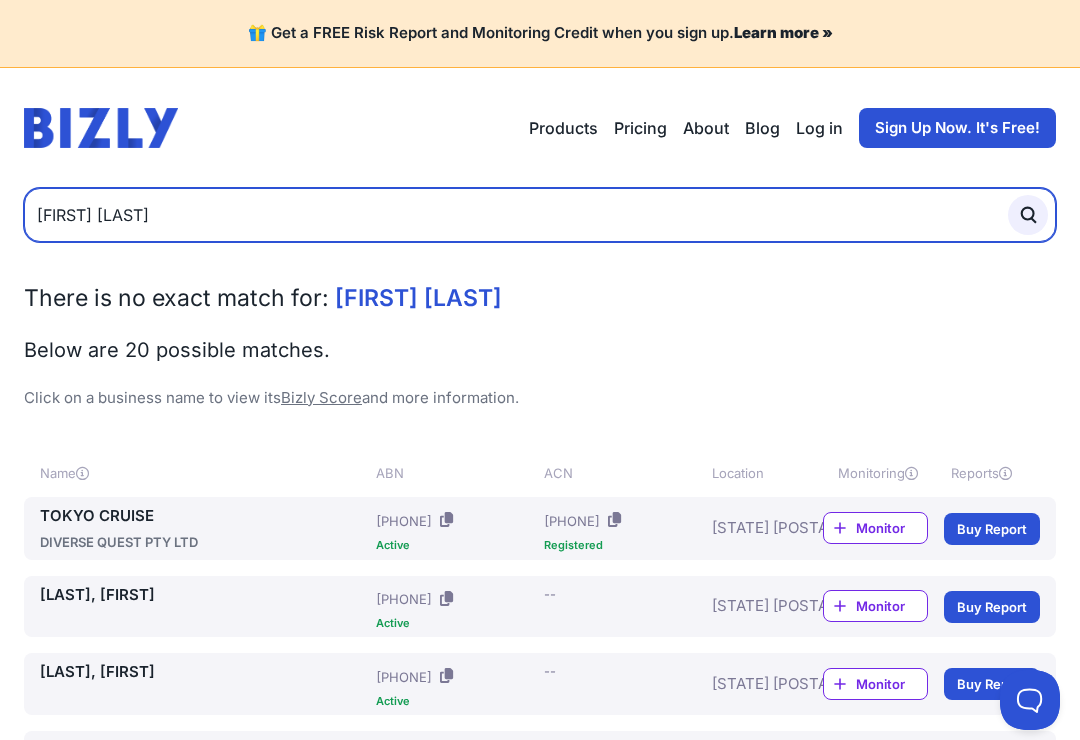 click at bounding box center (1028, 215) 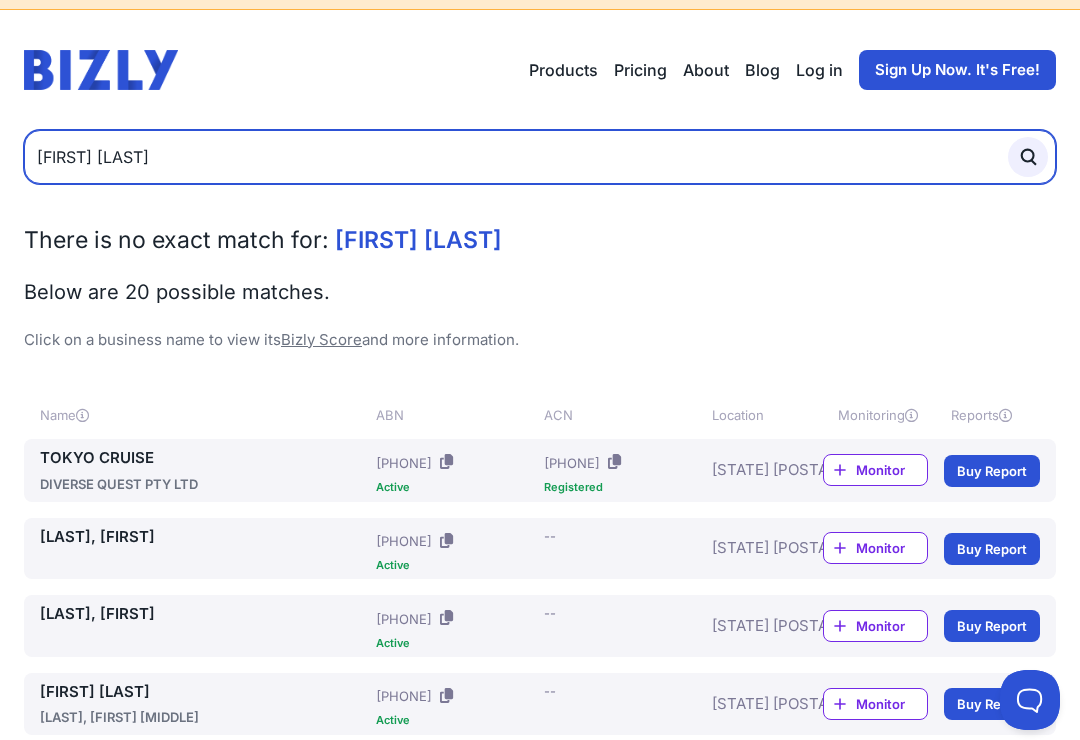 scroll, scrollTop: 0, scrollLeft: 0, axis: both 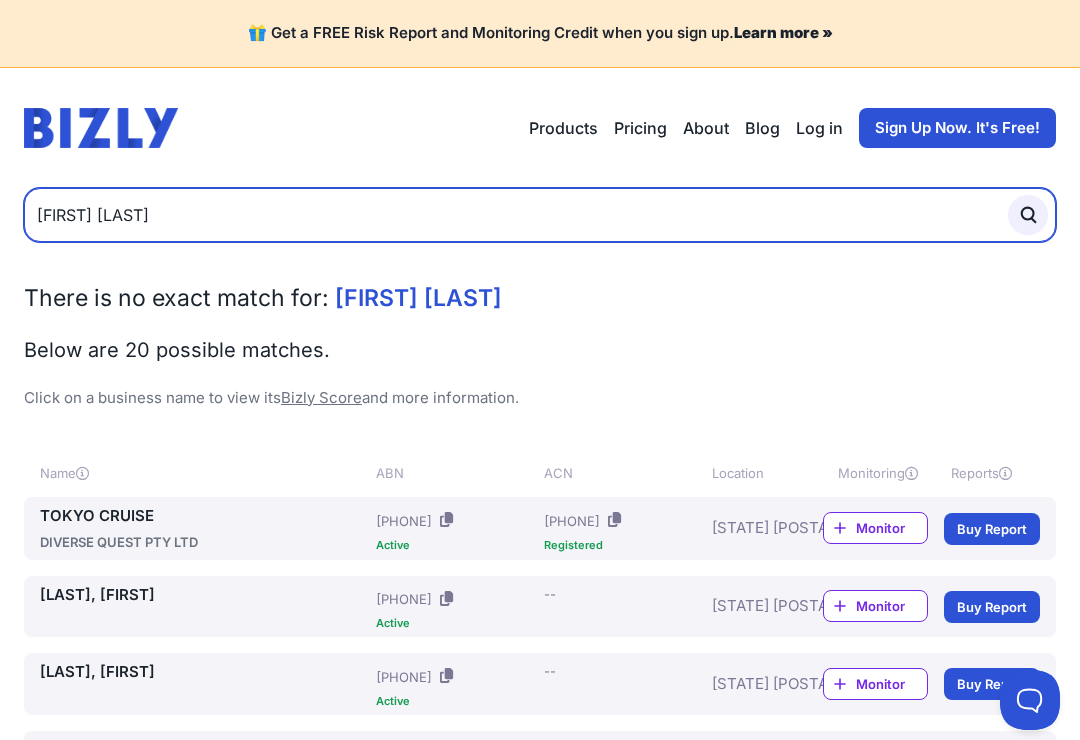 click on "[FIRST] [LAST]" at bounding box center (540, 215) 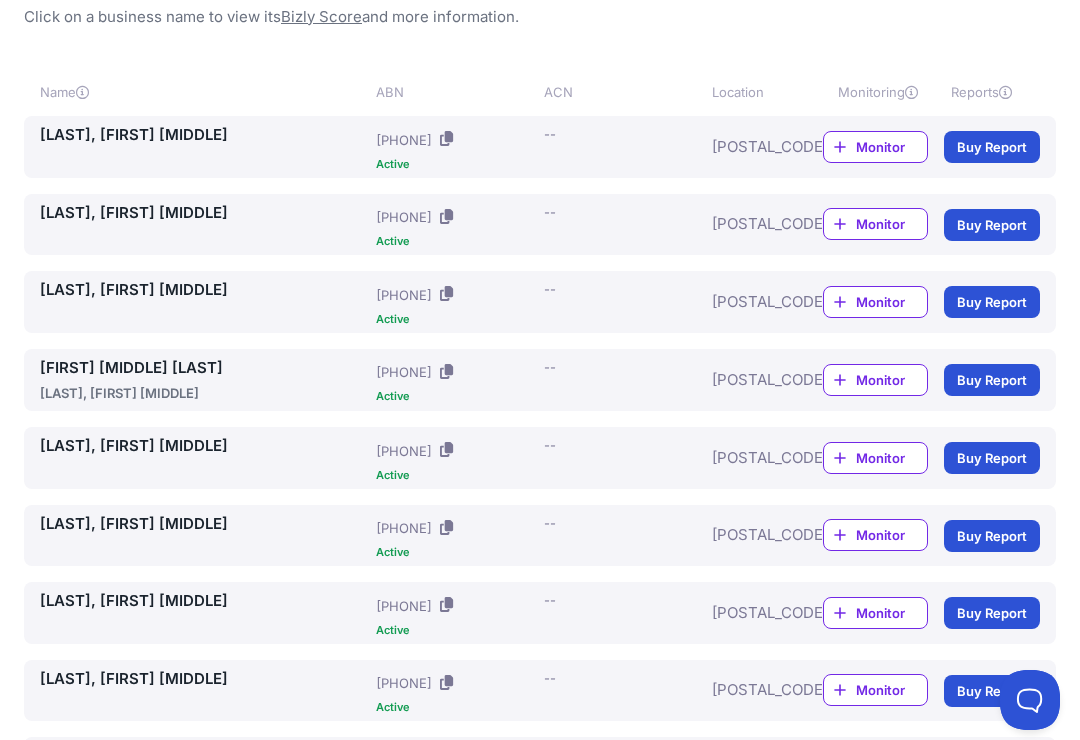 scroll, scrollTop: 0, scrollLeft: 0, axis: both 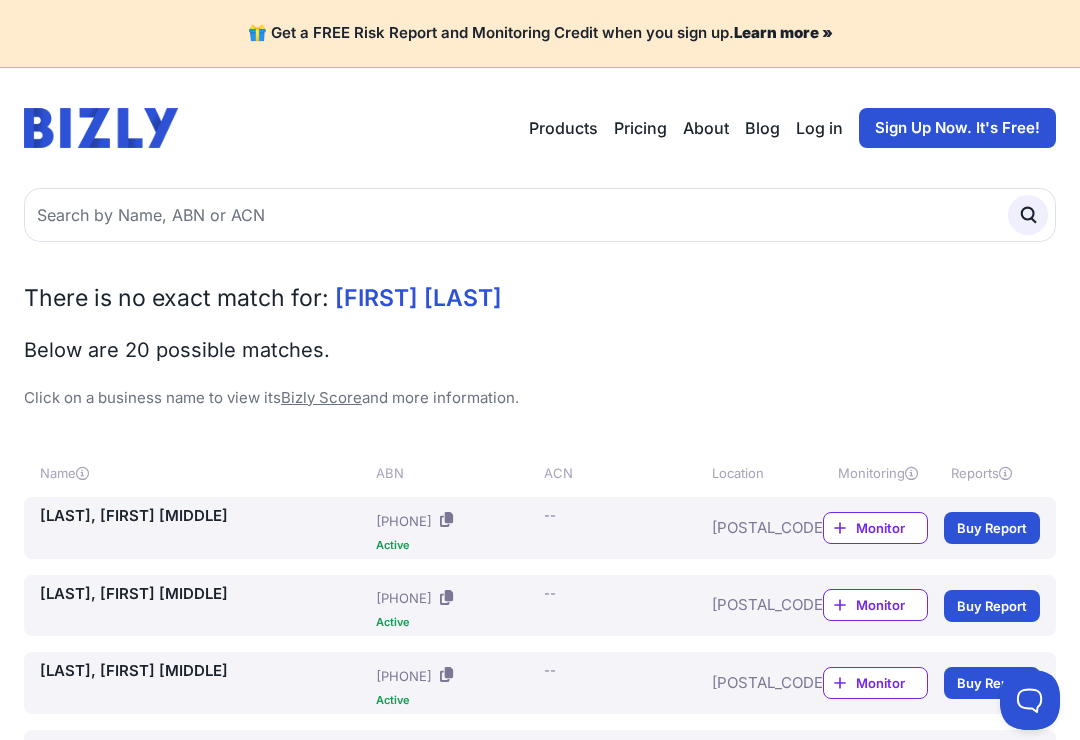 click on "Buy Report" at bounding box center [992, 528] 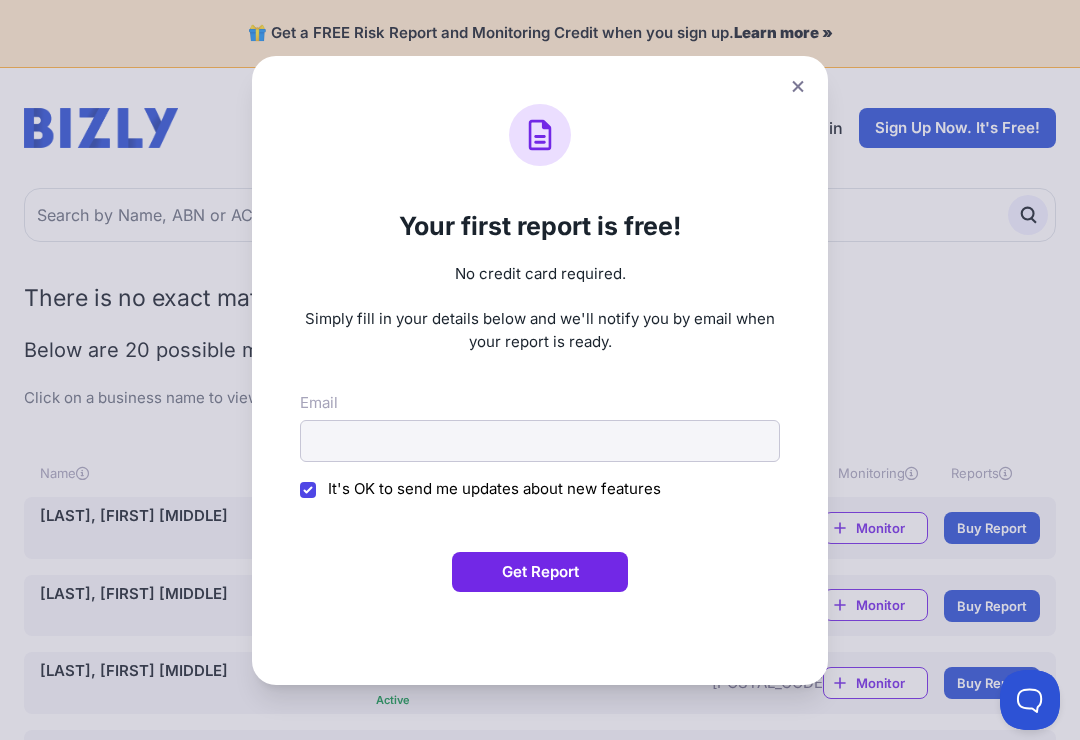 click at bounding box center (798, 86) 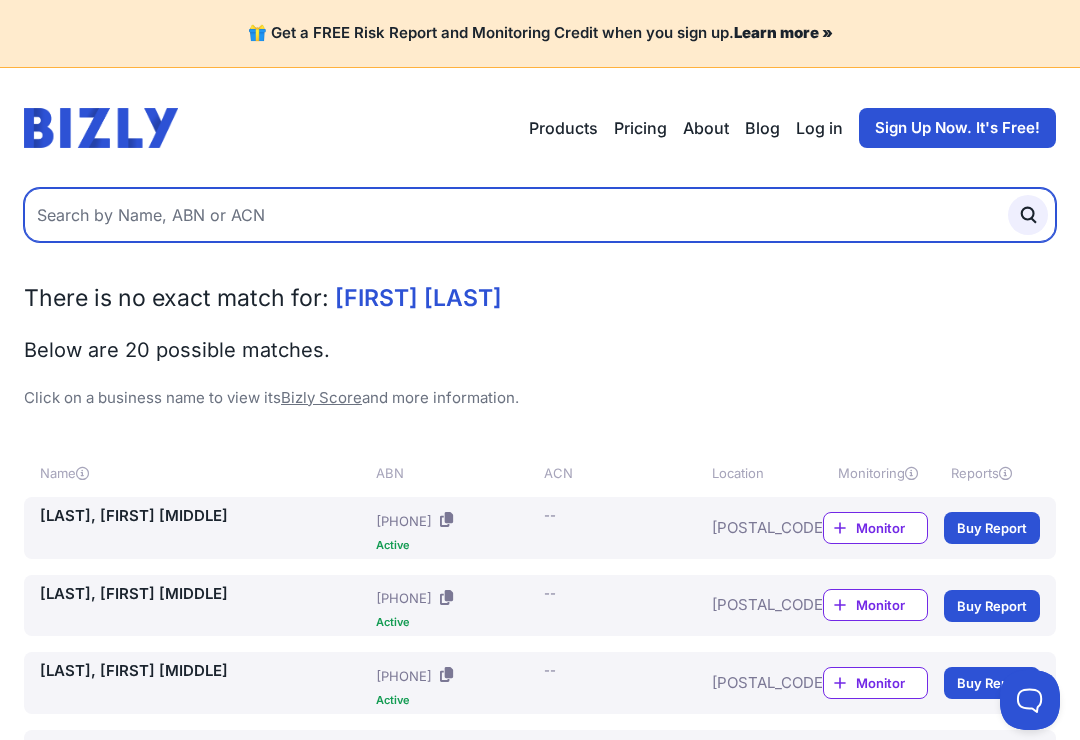click at bounding box center [540, 215] 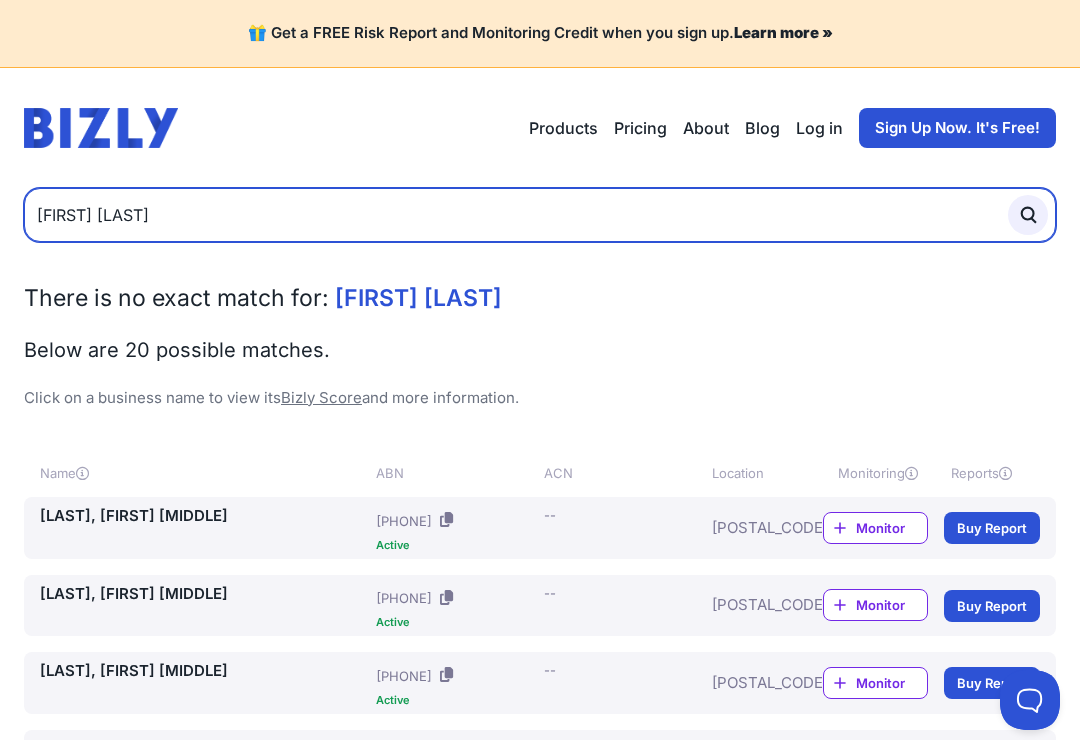 type on "[FIRST] [LAST]" 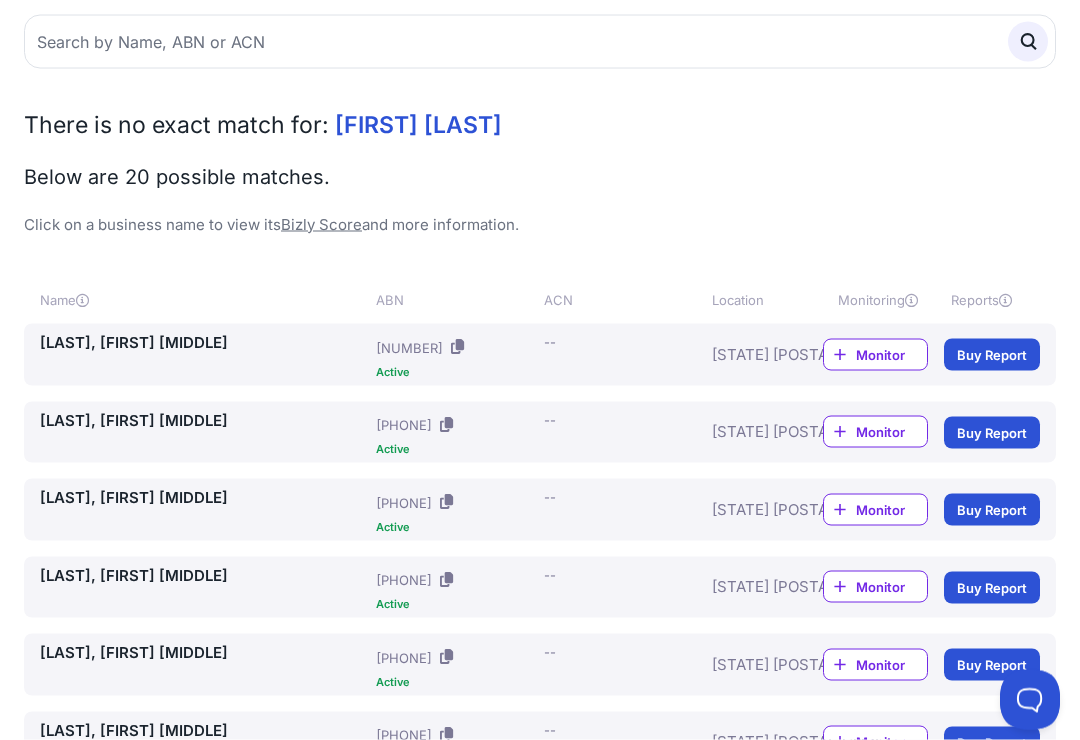 scroll, scrollTop: 0, scrollLeft: 0, axis: both 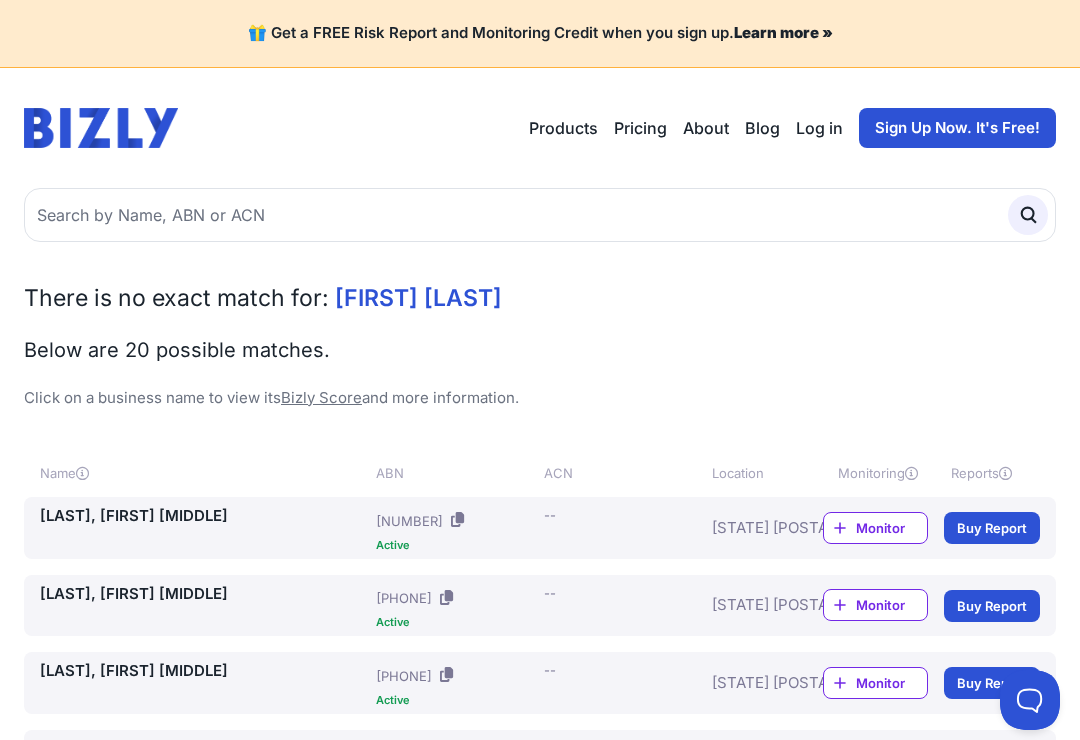 click on "There is no exact match for:   [FIRST] [LAST]
Below are 20 possible matches.
Click on a business name to view its  Bizly Score  and more information.
Name
ABN
ACN
Location
Monitoring
Reports
[LAST], [FIRST] [MIDDLE]
ABN:
[NUMBER]" at bounding box center (540, 1110) 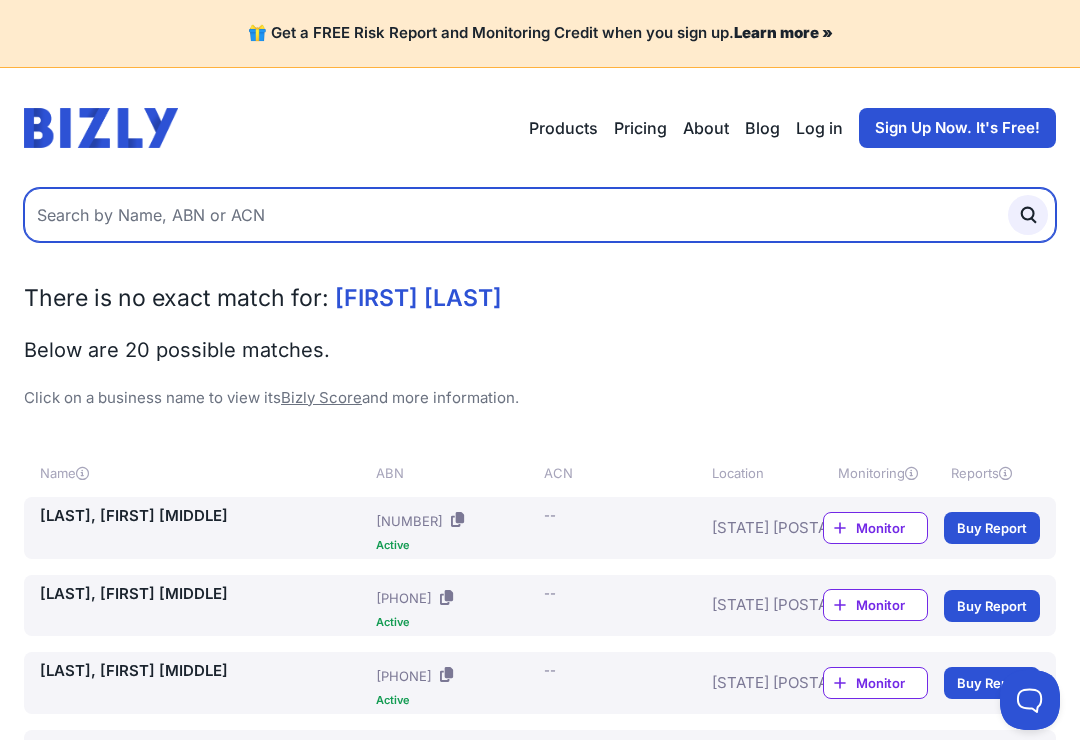 click at bounding box center [540, 215] 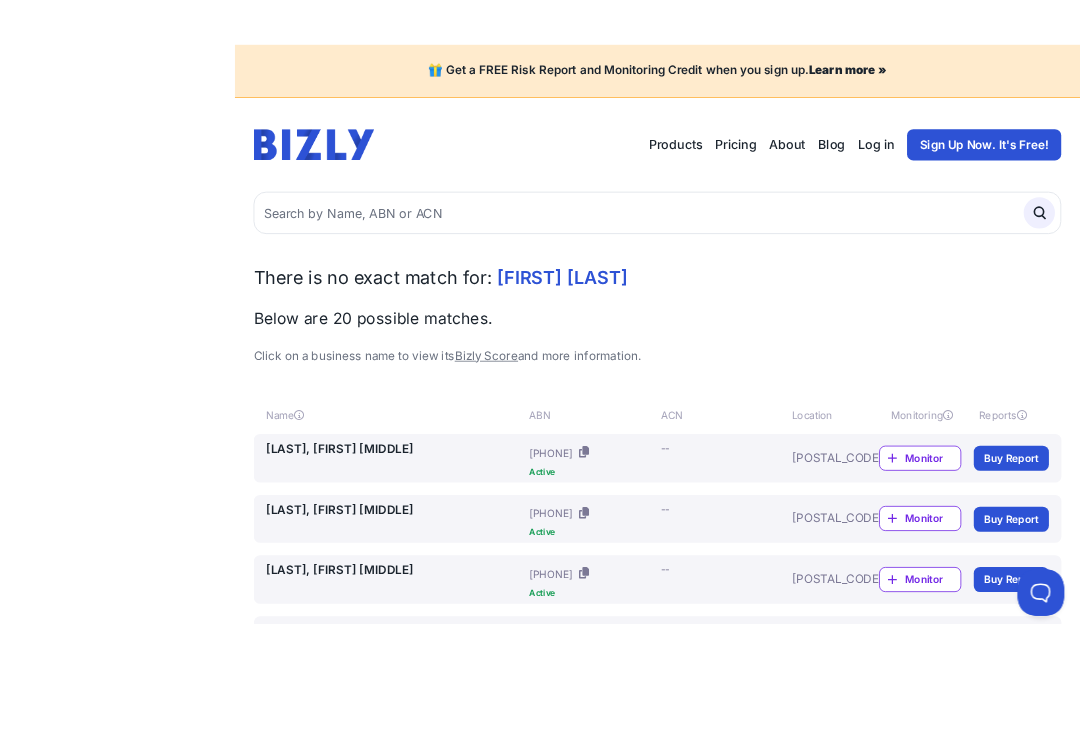 scroll, scrollTop: 207, scrollLeft: 0, axis: vertical 